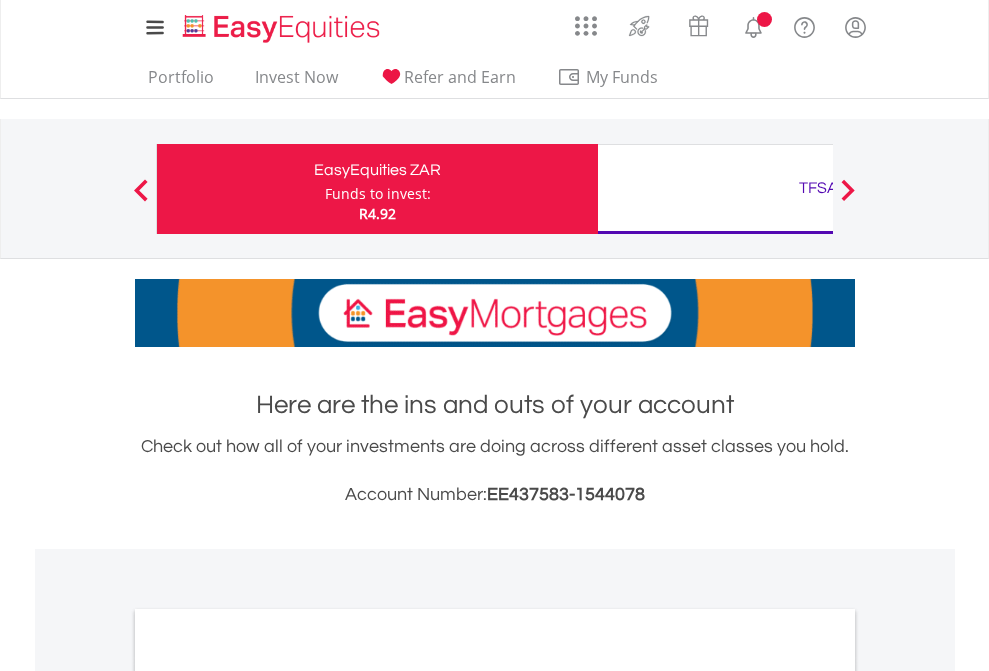 scroll, scrollTop: 0, scrollLeft: 0, axis: both 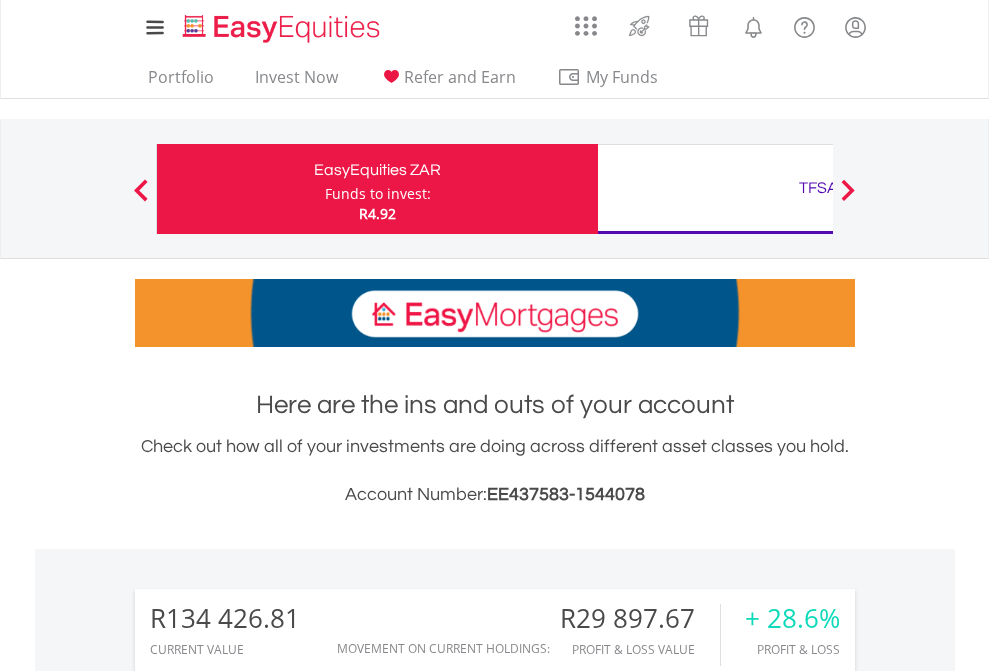 click on "Funds to invest:" at bounding box center (378, 194) 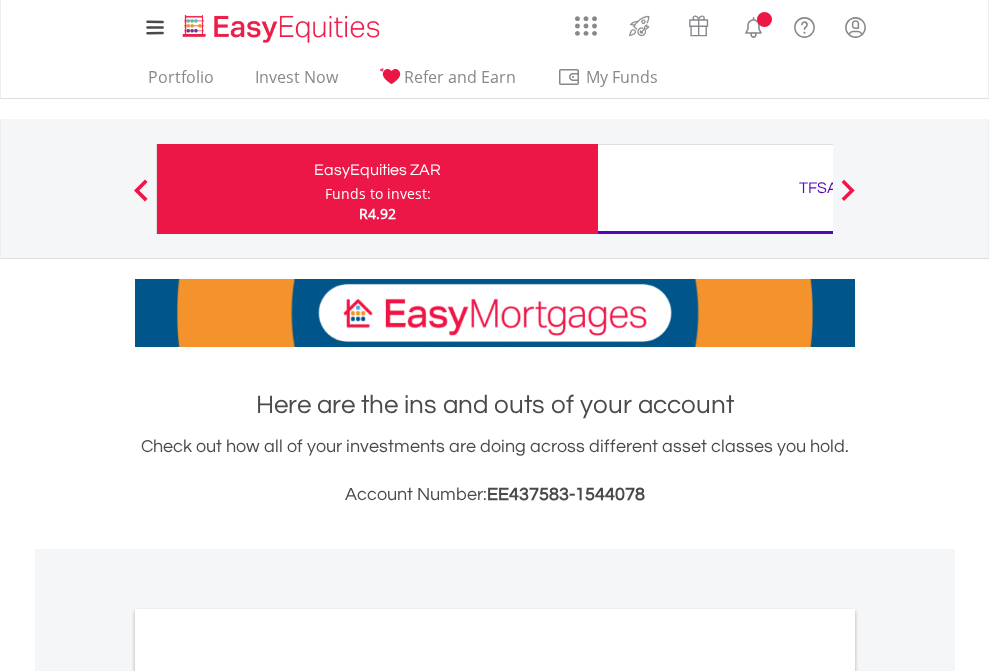 scroll, scrollTop: 0, scrollLeft: 0, axis: both 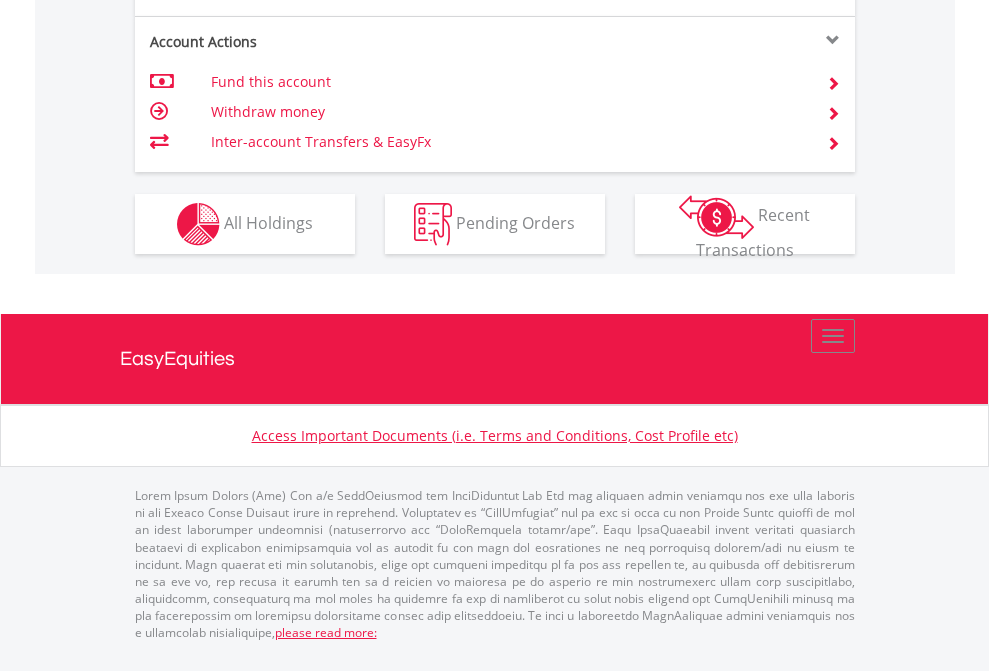 click on "Investment types" at bounding box center [706, -337] 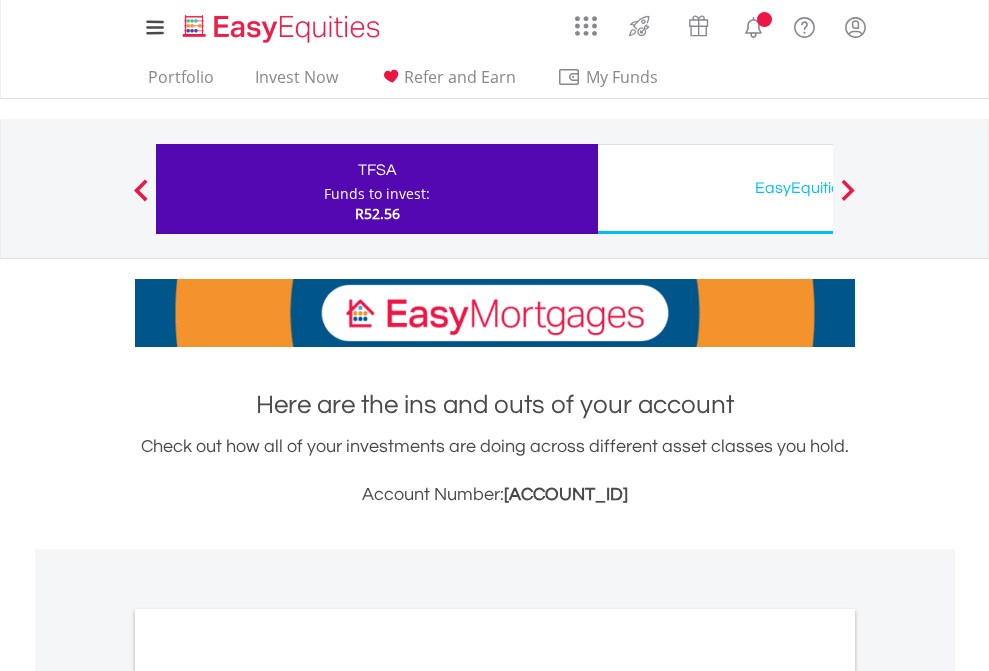scroll, scrollTop: 0, scrollLeft: 0, axis: both 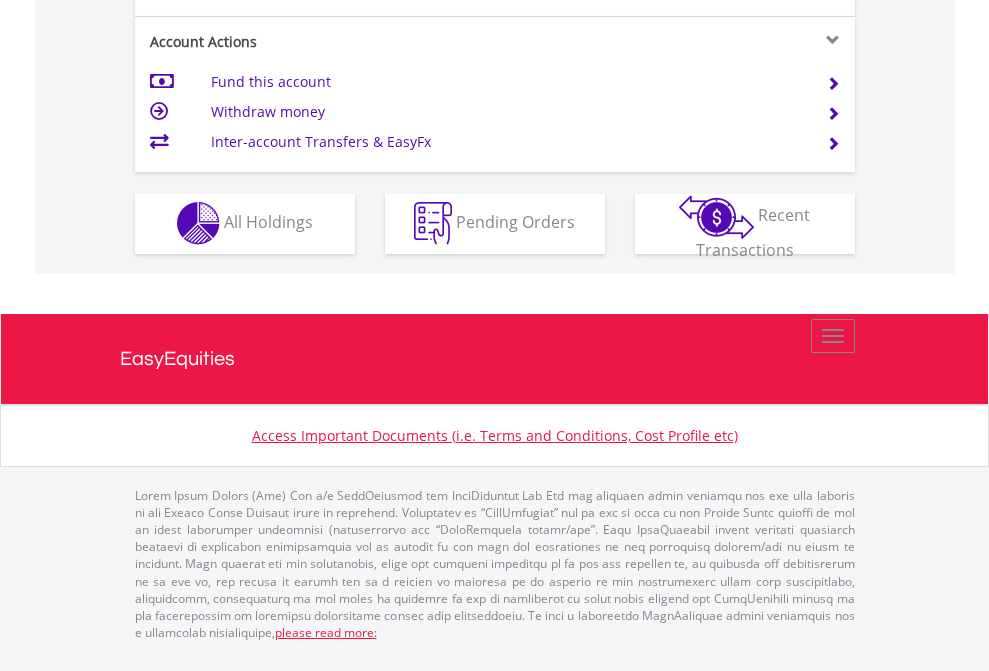 click on "Investment types" at bounding box center [706, -337] 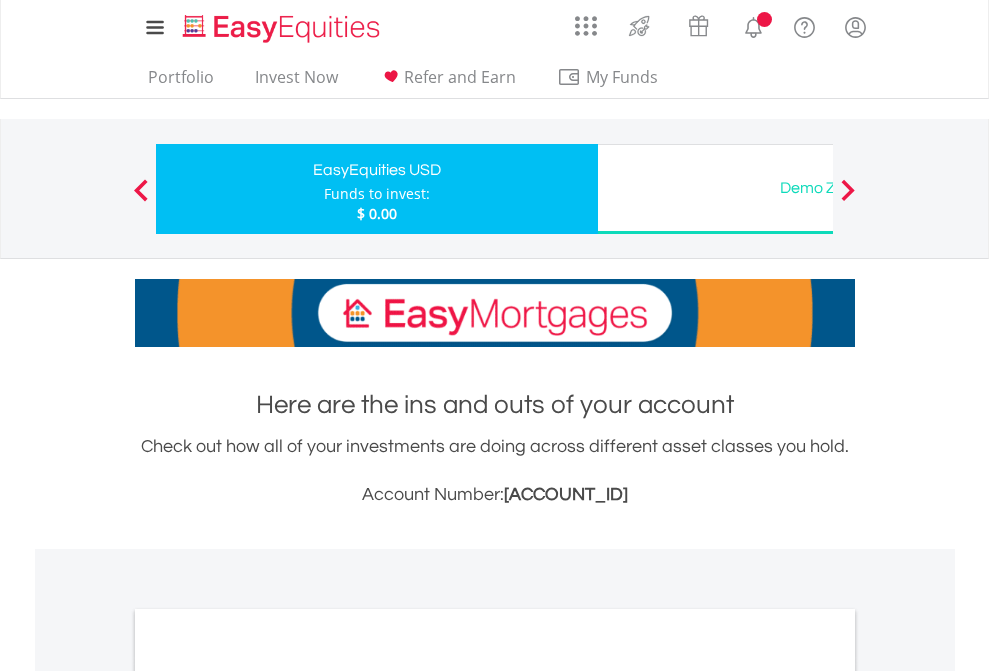 scroll, scrollTop: 0, scrollLeft: 0, axis: both 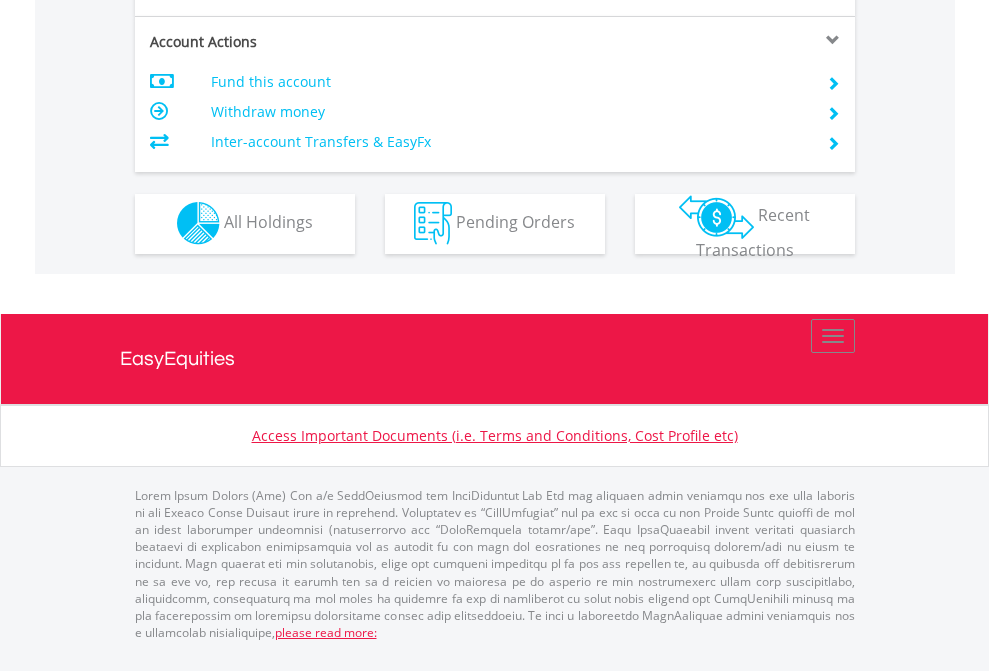 click on "Investment types" at bounding box center [706, -353] 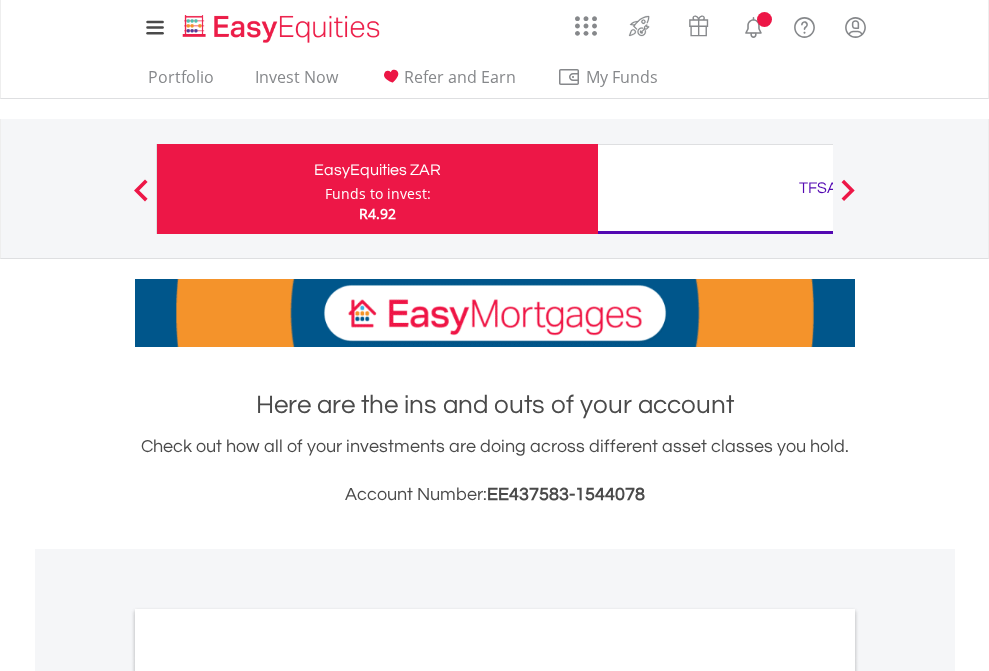 scroll, scrollTop: 0, scrollLeft: 0, axis: both 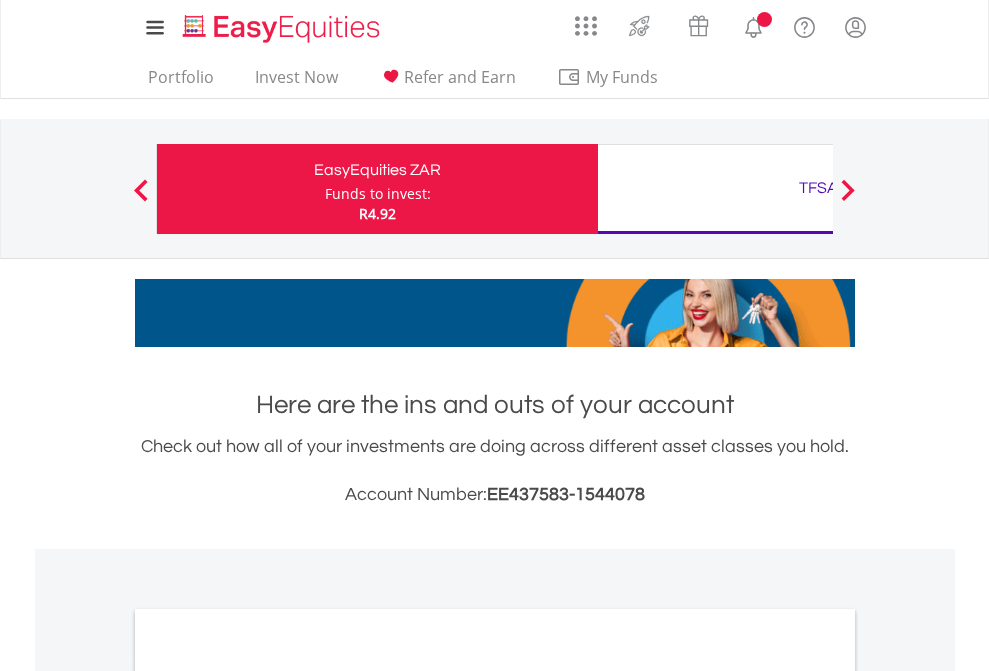 click on "All Holdings" at bounding box center (268, 1096) 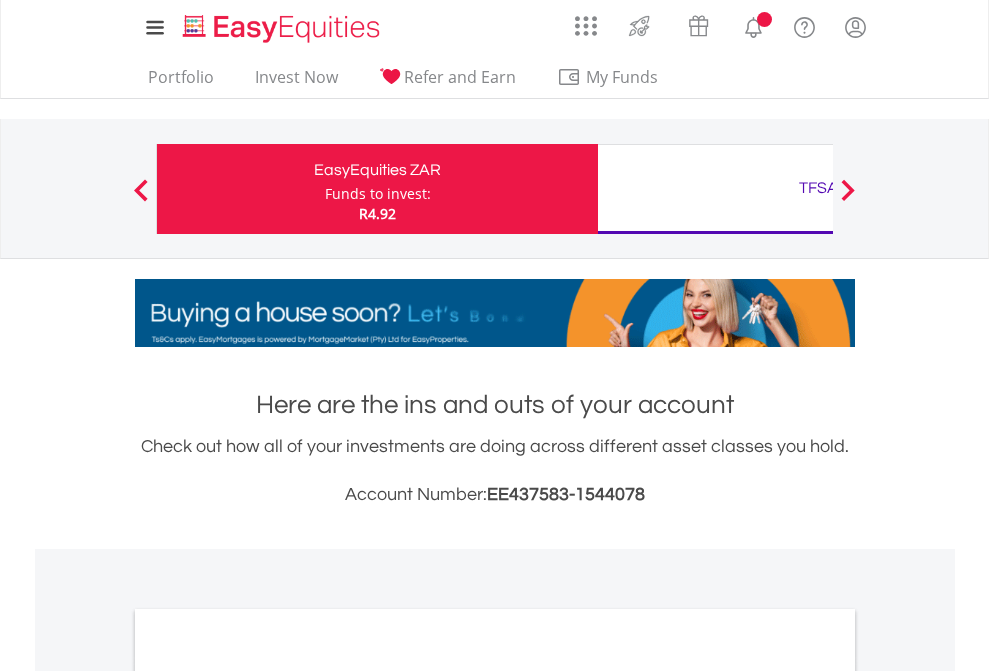 scroll, scrollTop: 1202, scrollLeft: 0, axis: vertical 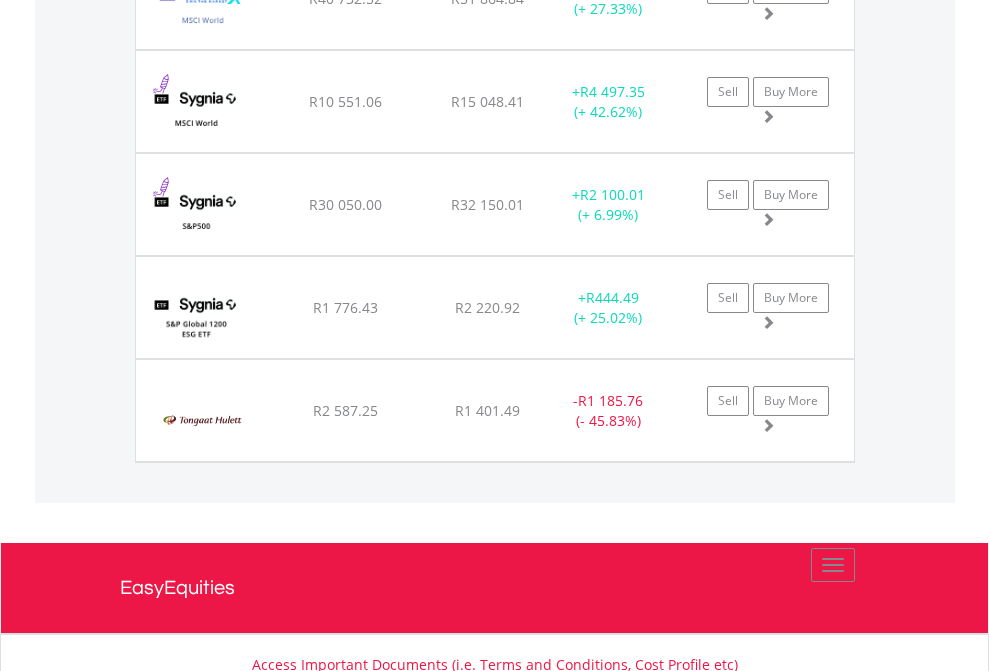 click on "TFSA" at bounding box center (818, -2196) 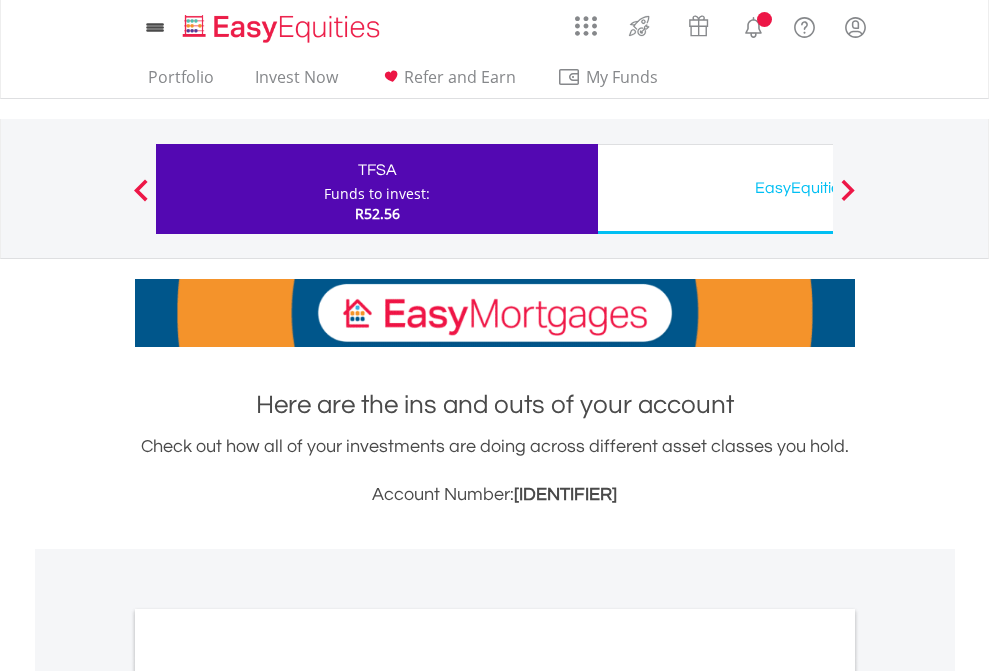scroll, scrollTop: 1202, scrollLeft: 0, axis: vertical 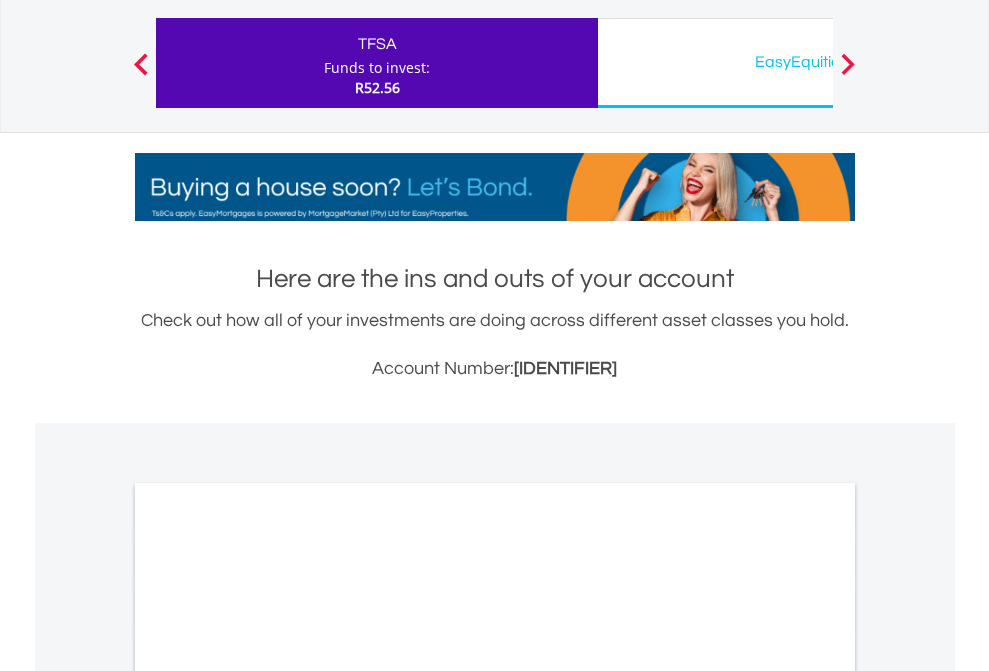 click on "All Holdings" at bounding box center [268, 970] 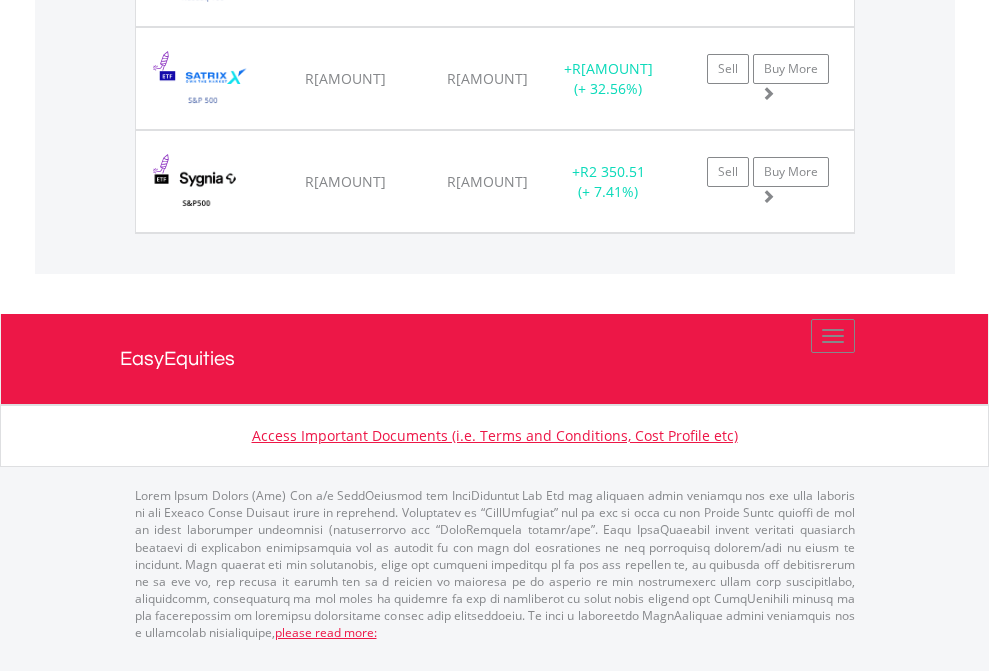 scroll, scrollTop: 2305, scrollLeft: 0, axis: vertical 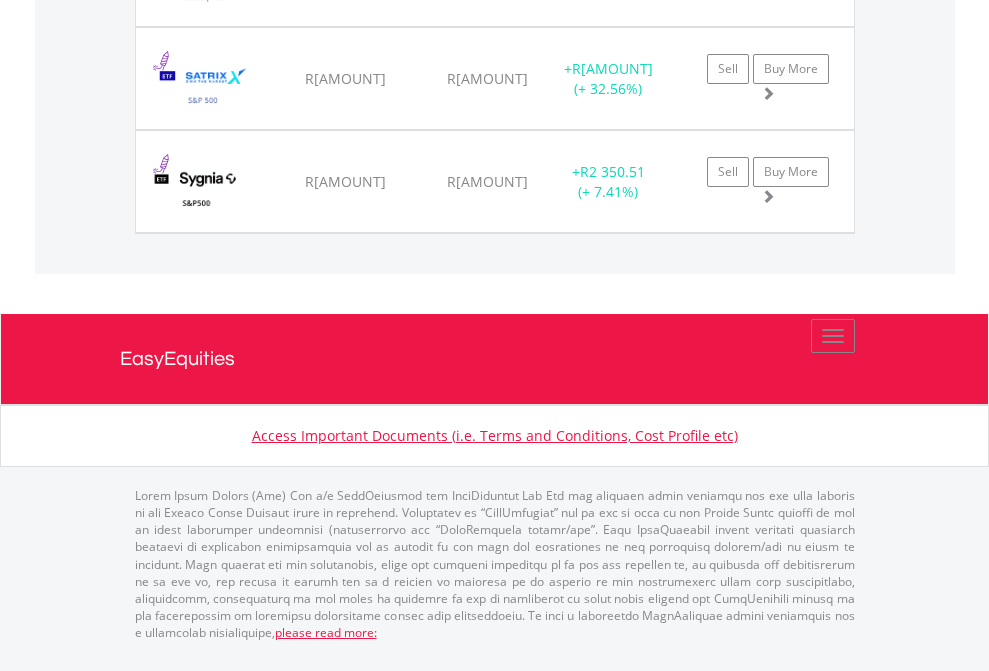 click on "EasyEquities USD" at bounding box center [818, -2098] 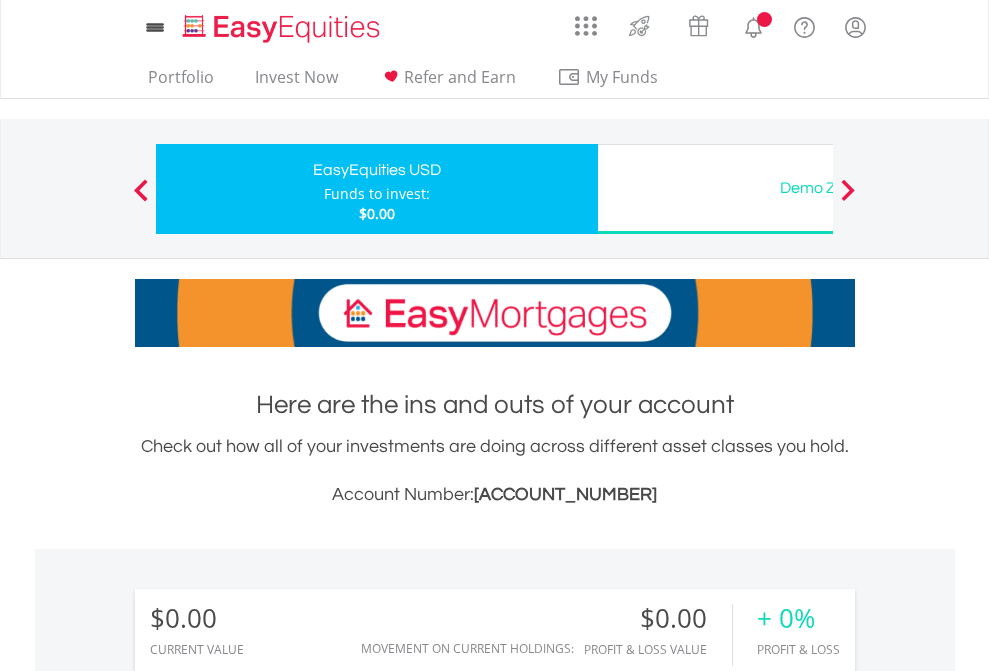scroll, scrollTop: 0, scrollLeft: 0, axis: both 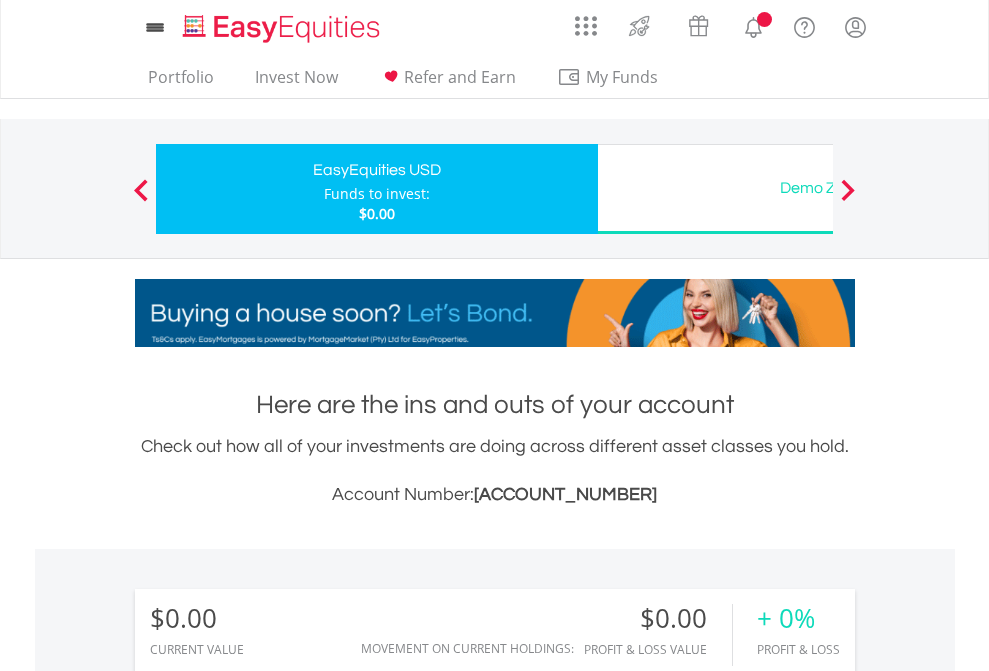 click on "All Holdings" at bounding box center (268, 1442) 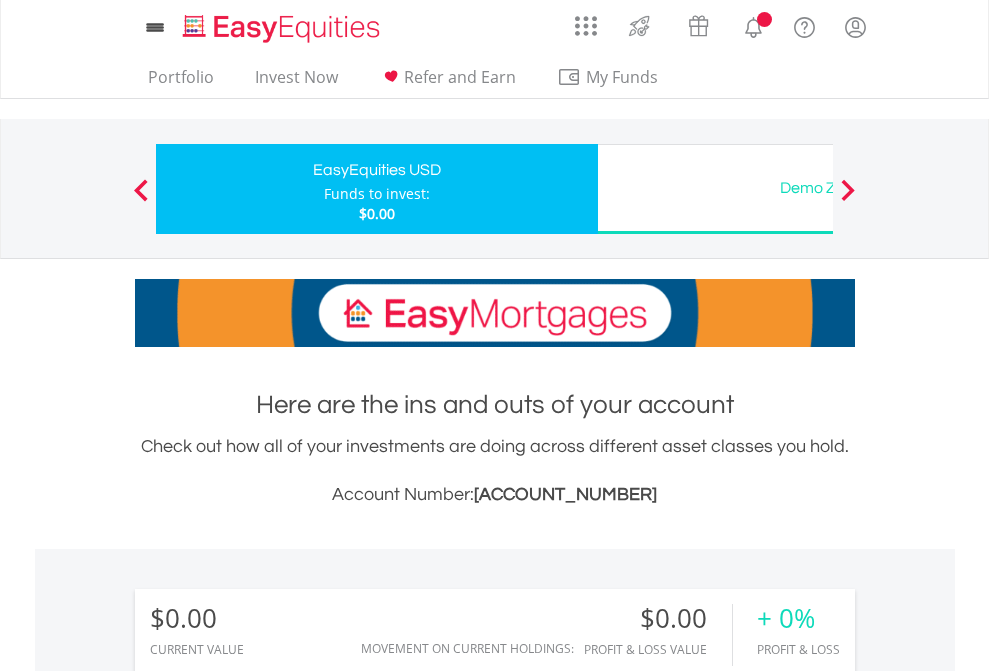 scroll, scrollTop: 999808, scrollLeft: 999687, axis: both 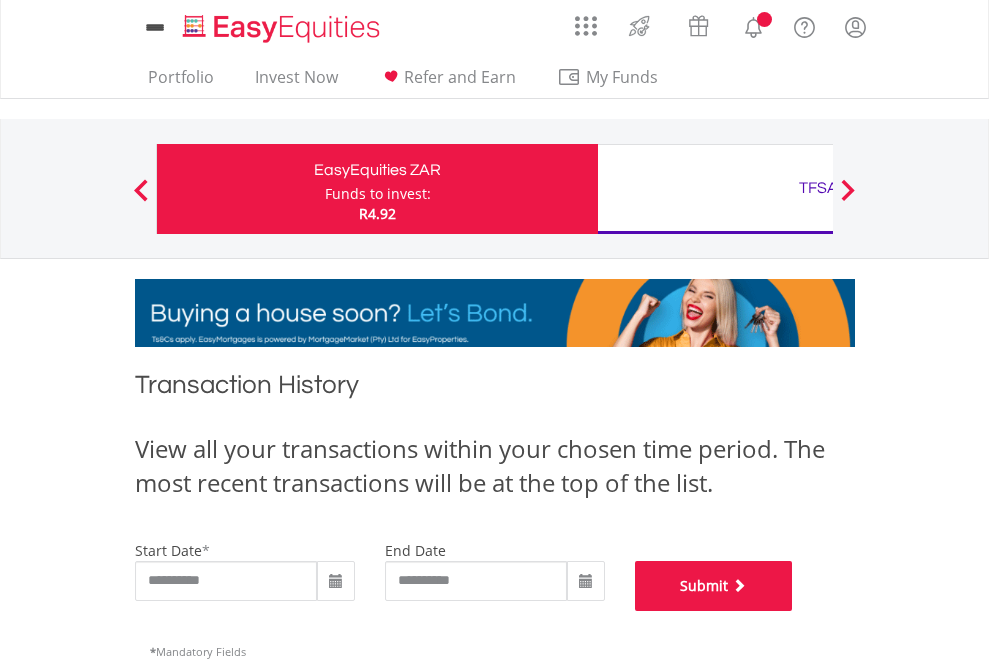 click on "Submit" at bounding box center (714, 586) 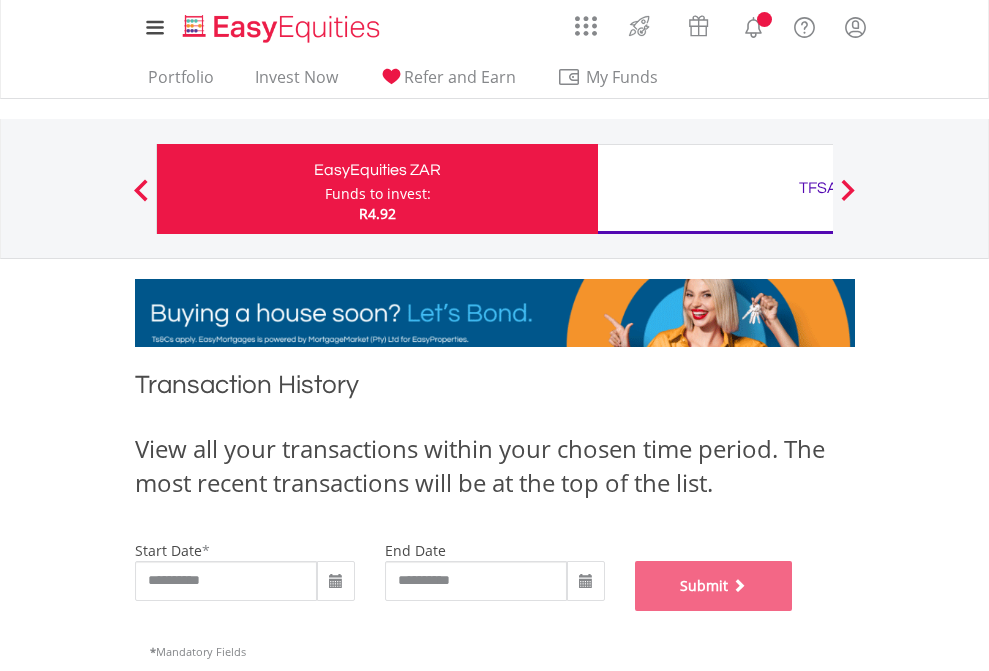 scroll, scrollTop: 811, scrollLeft: 0, axis: vertical 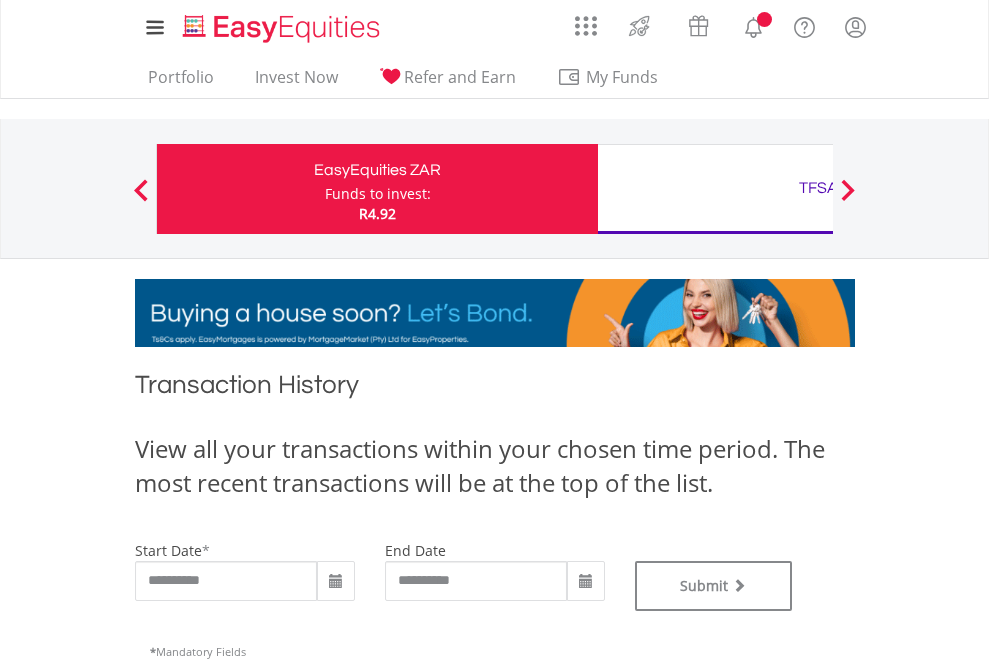 click on "TFSA" at bounding box center [818, 188] 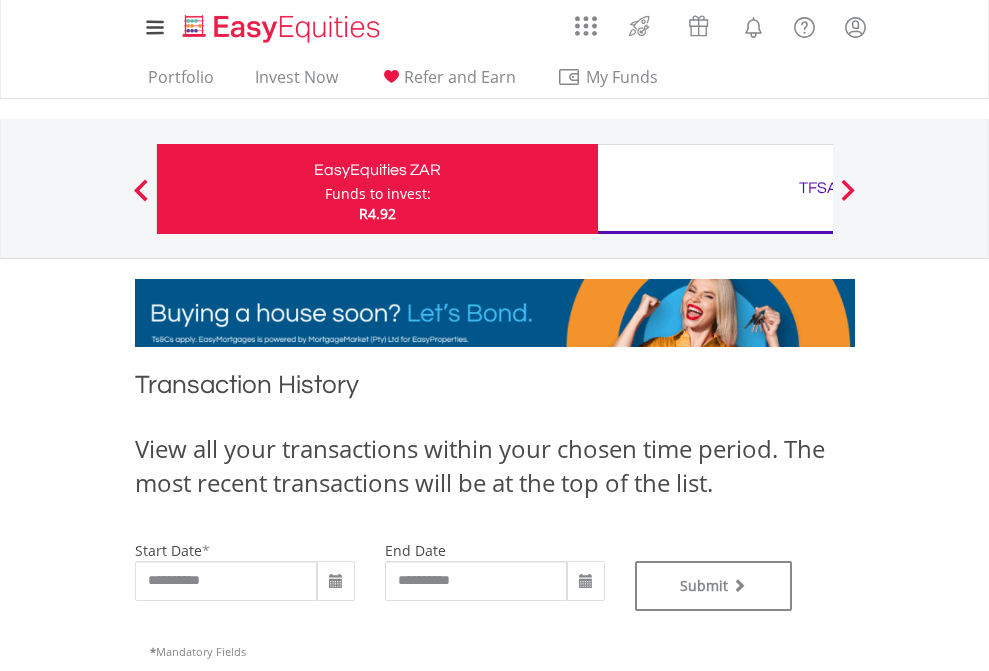 type on "**********" 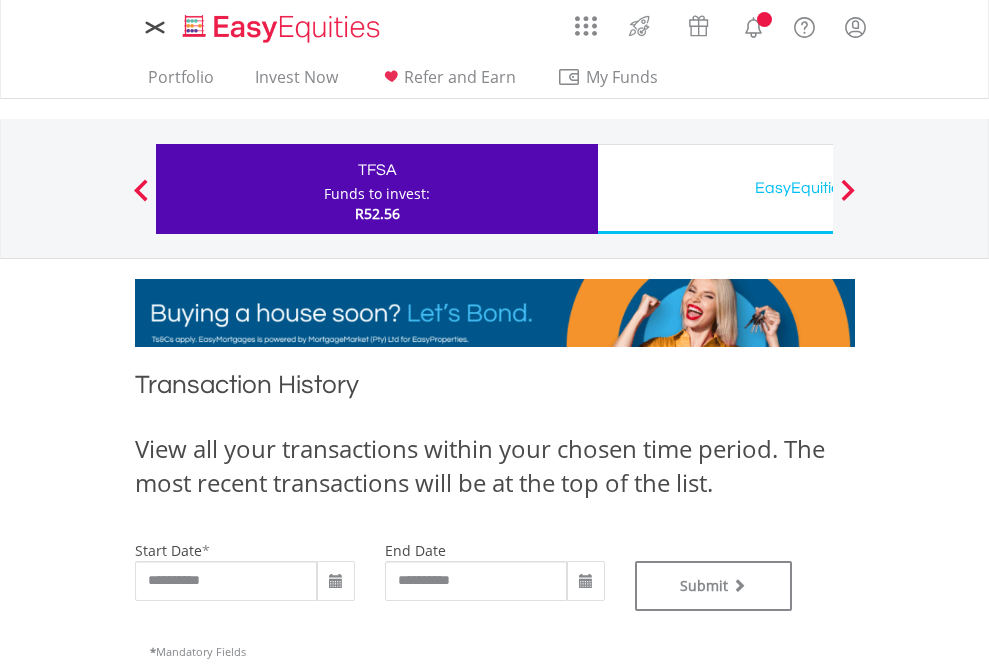 scroll, scrollTop: 0, scrollLeft: 0, axis: both 